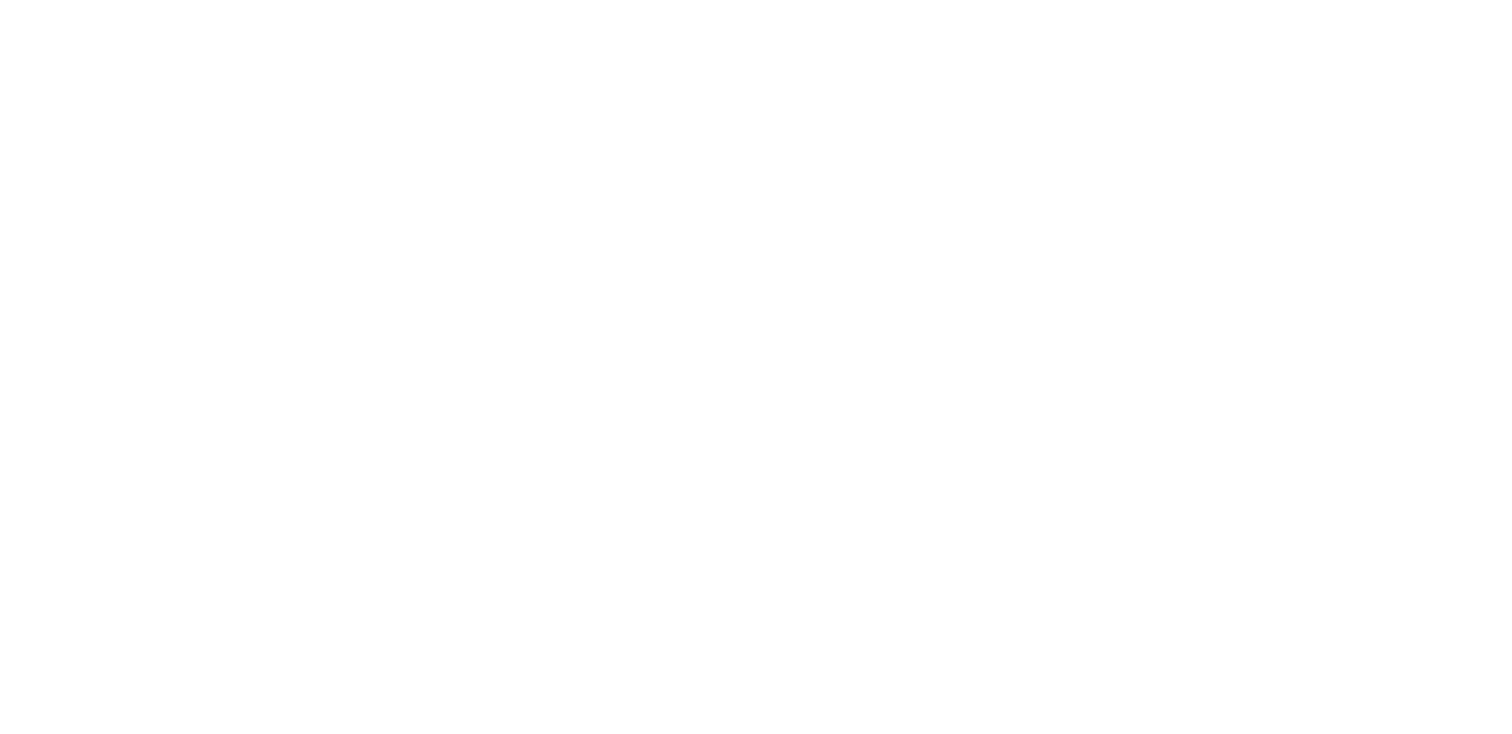 scroll, scrollTop: 0, scrollLeft: 0, axis: both 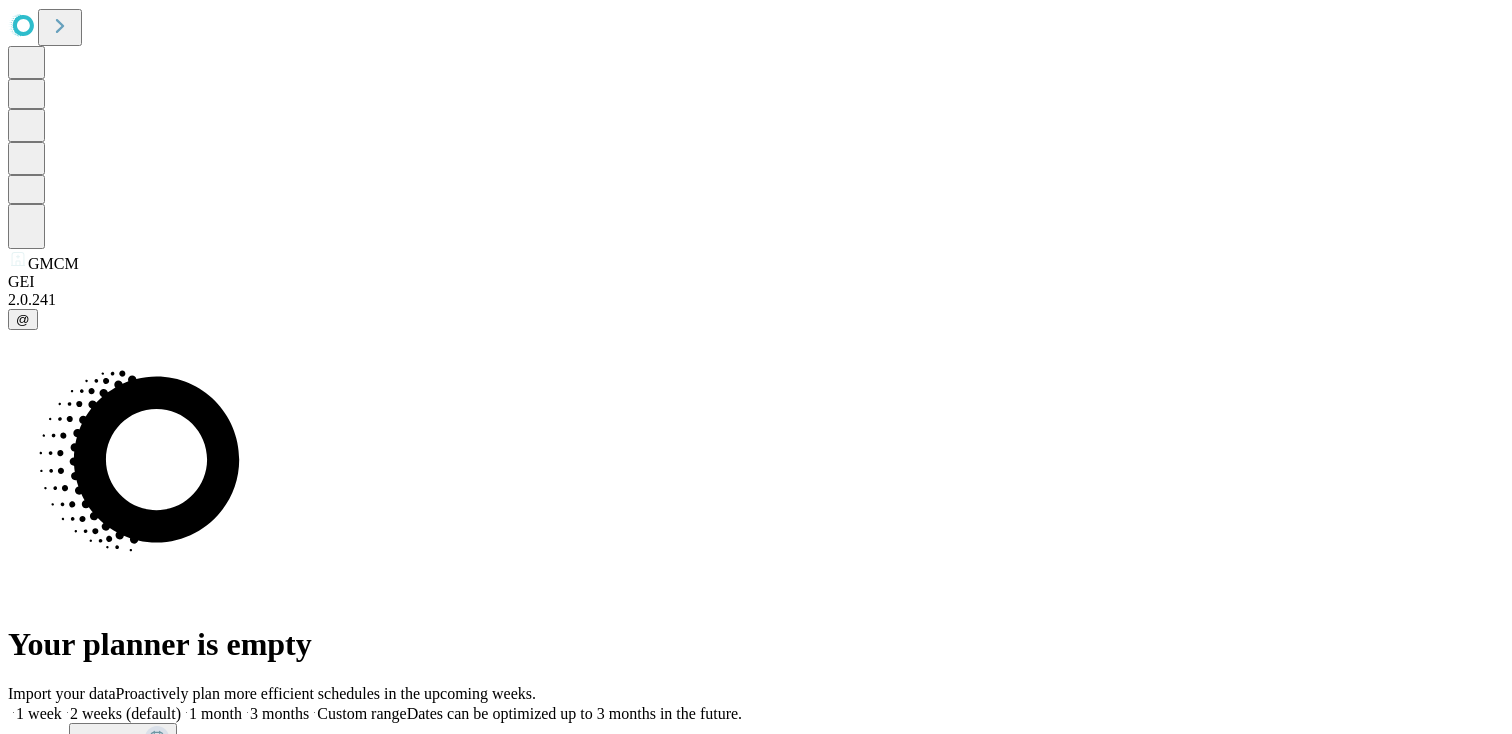 click on "@" at bounding box center (23, 319) 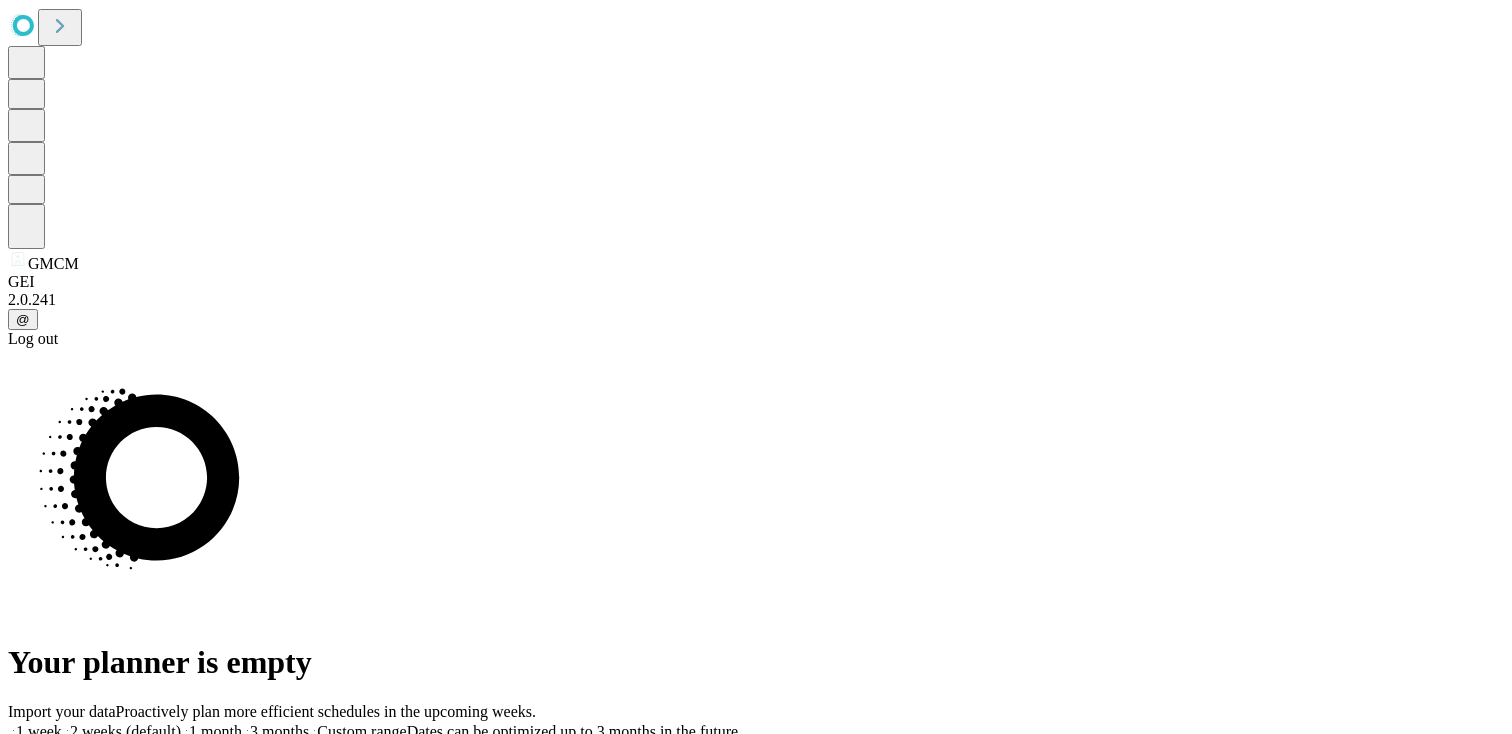 click on "Log out" at bounding box center [756, 339] 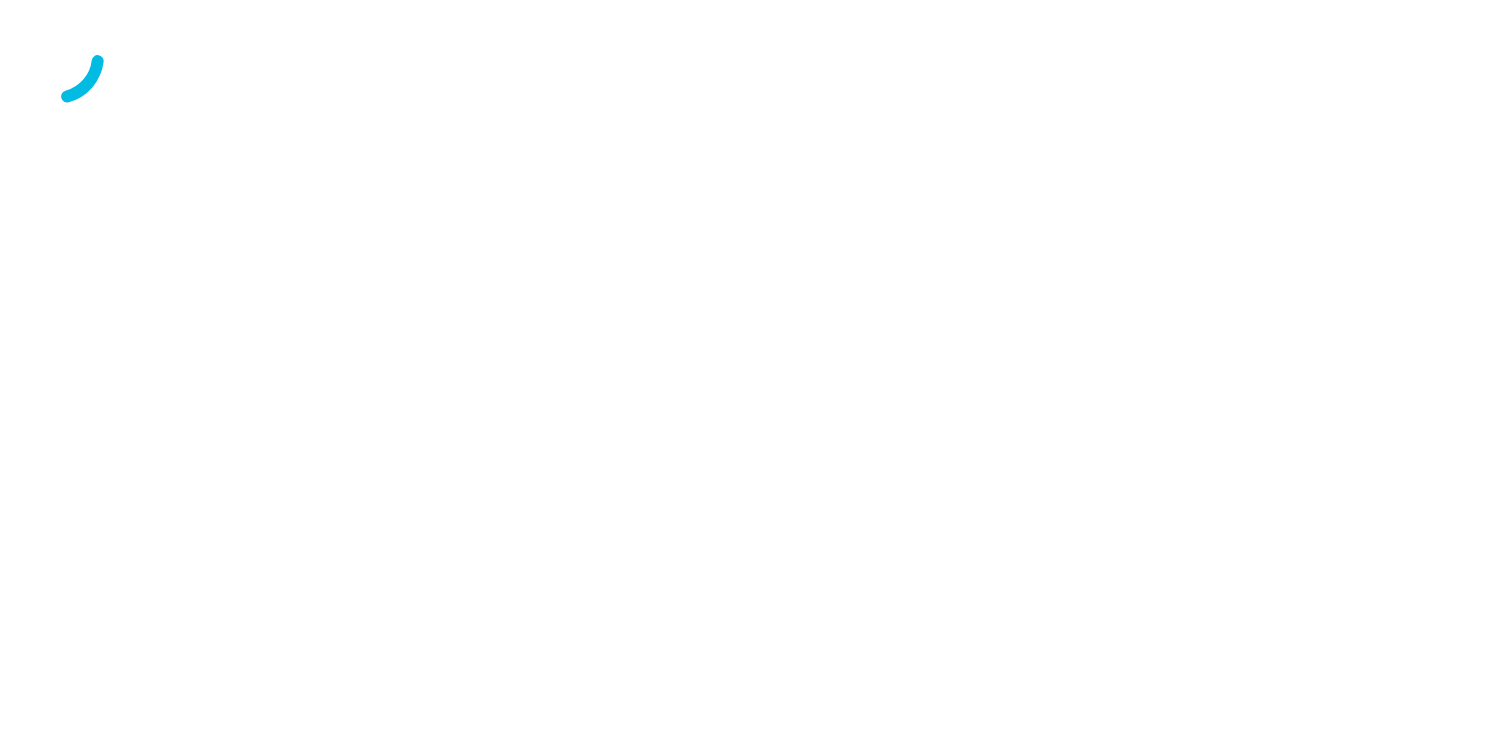 scroll, scrollTop: 0, scrollLeft: 0, axis: both 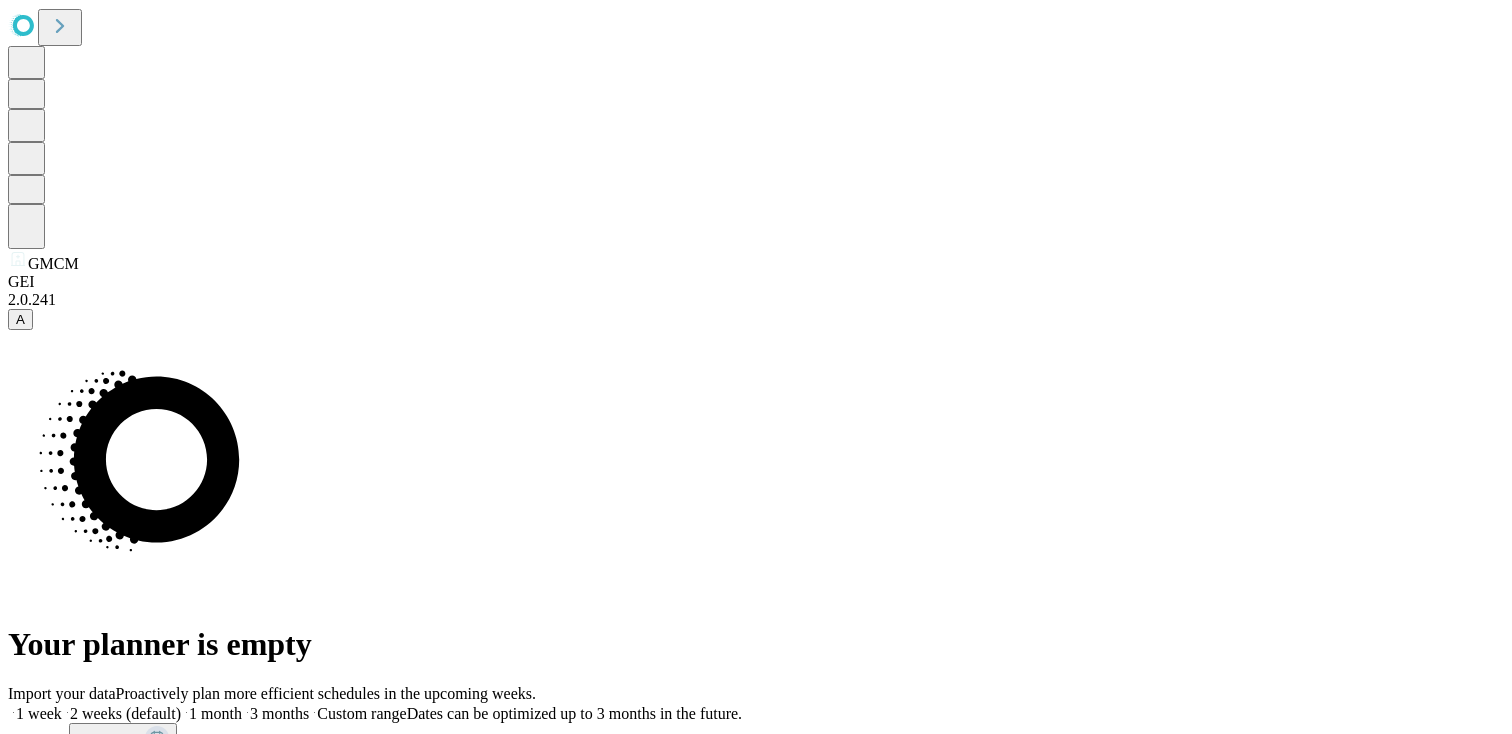 click on "Fetch" at bounding box center [755, 799] 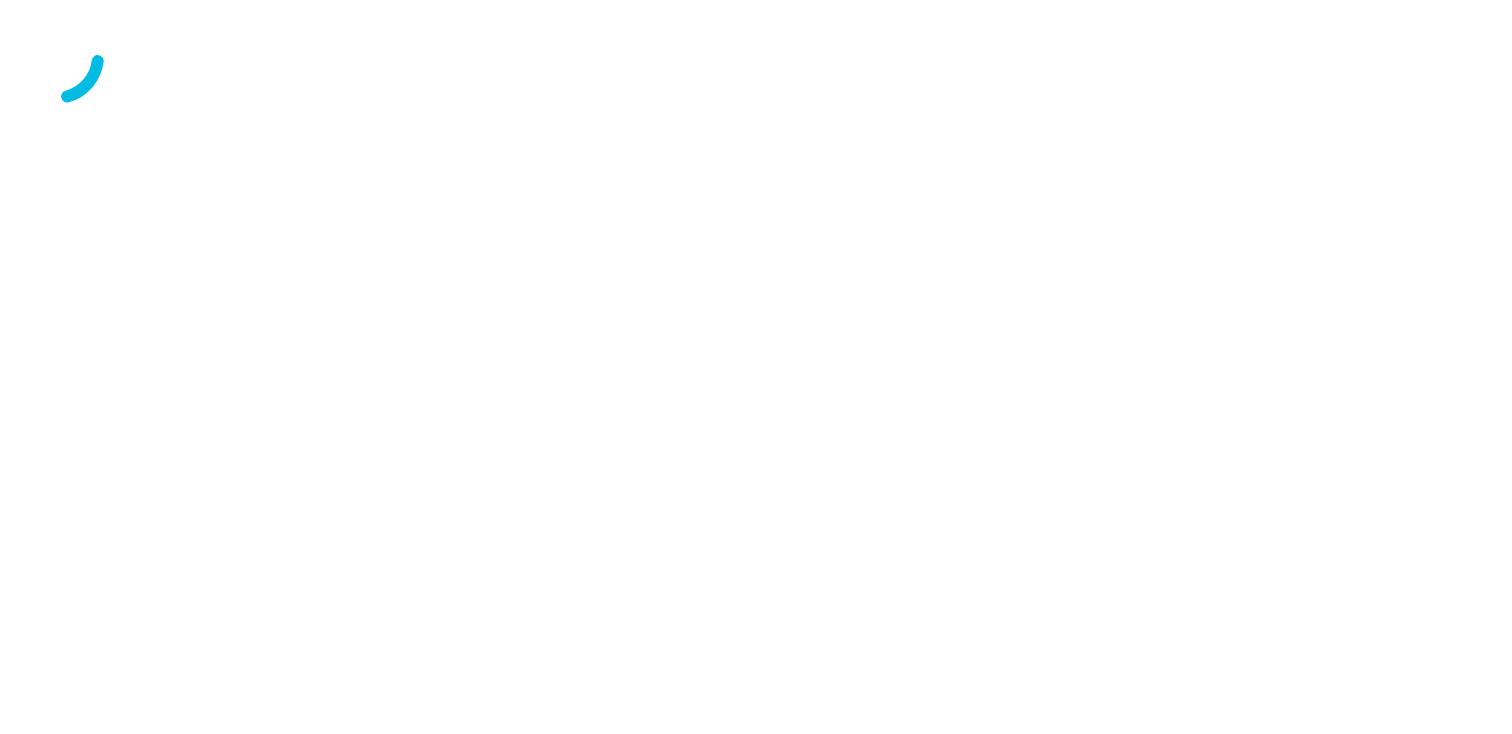 scroll, scrollTop: 0, scrollLeft: 0, axis: both 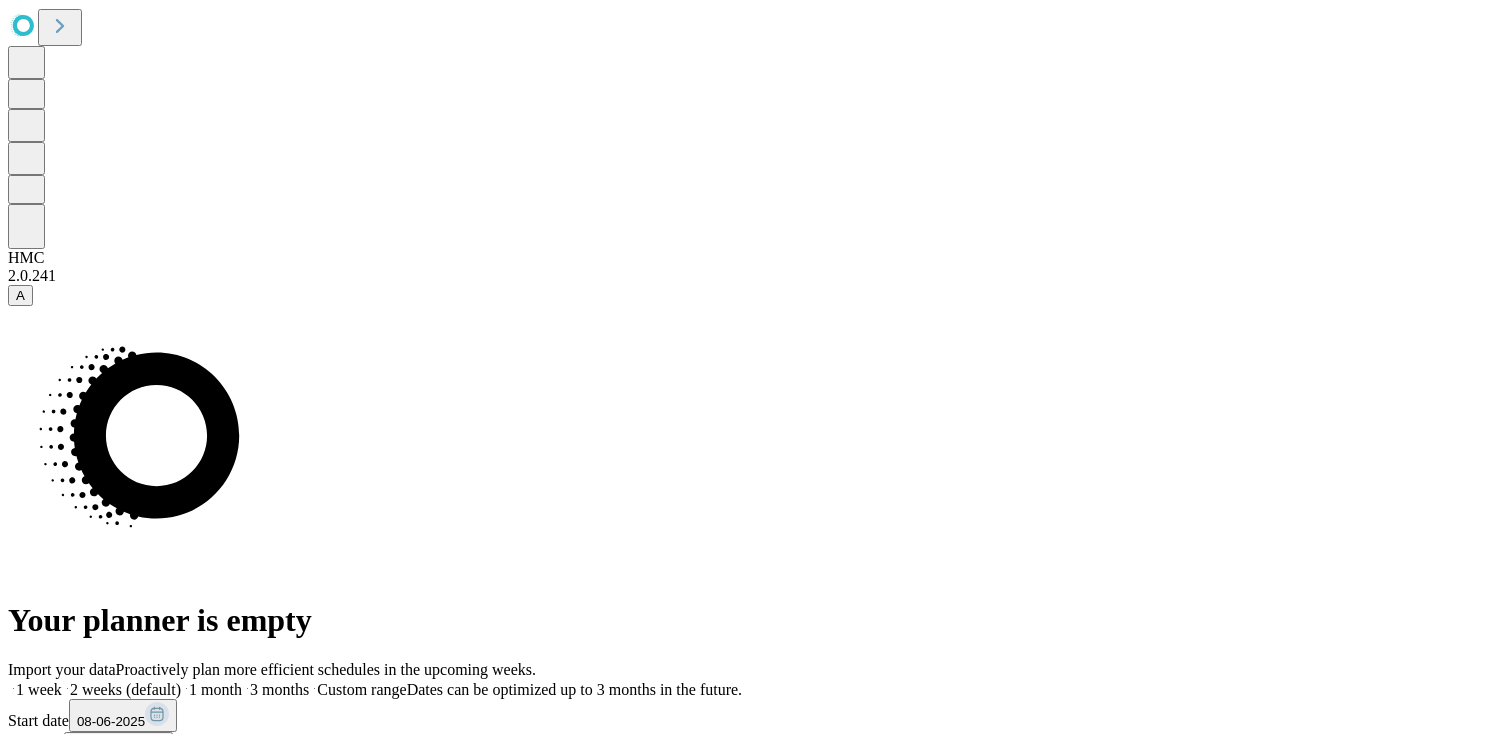 click on "Fetch" at bounding box center [756, 775] 